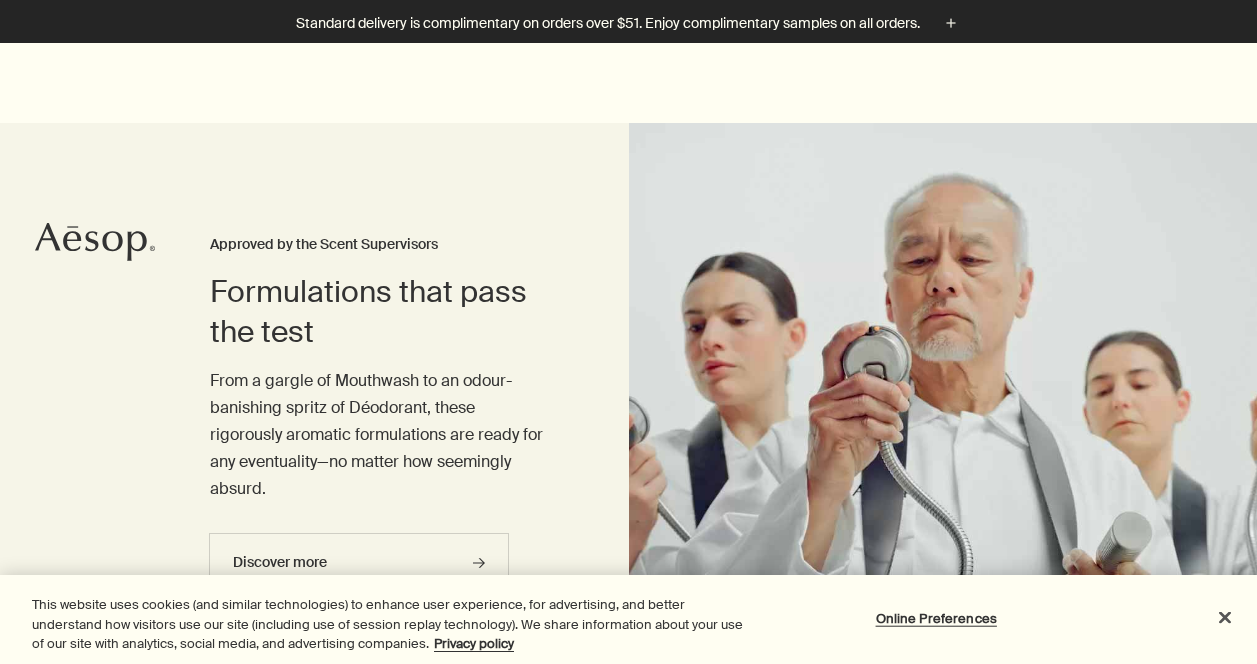 scroll, scrollTop: 234, scrollLeft: 0, axis: vertical 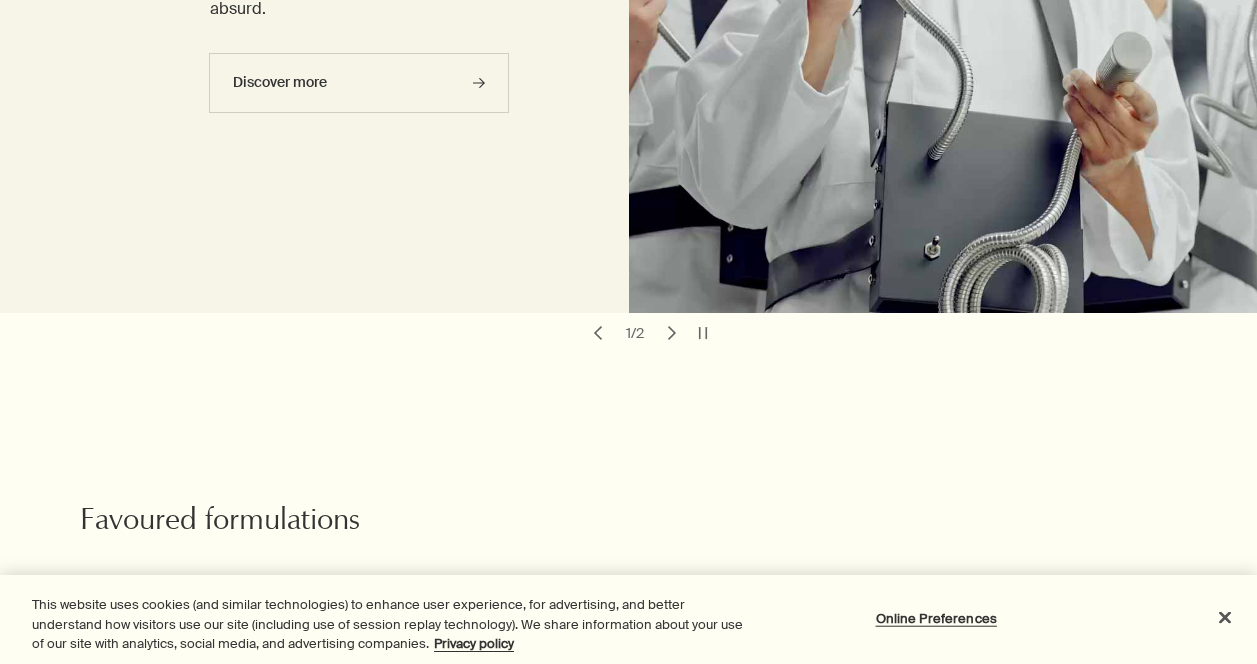 click at bounding box center (628, 184) 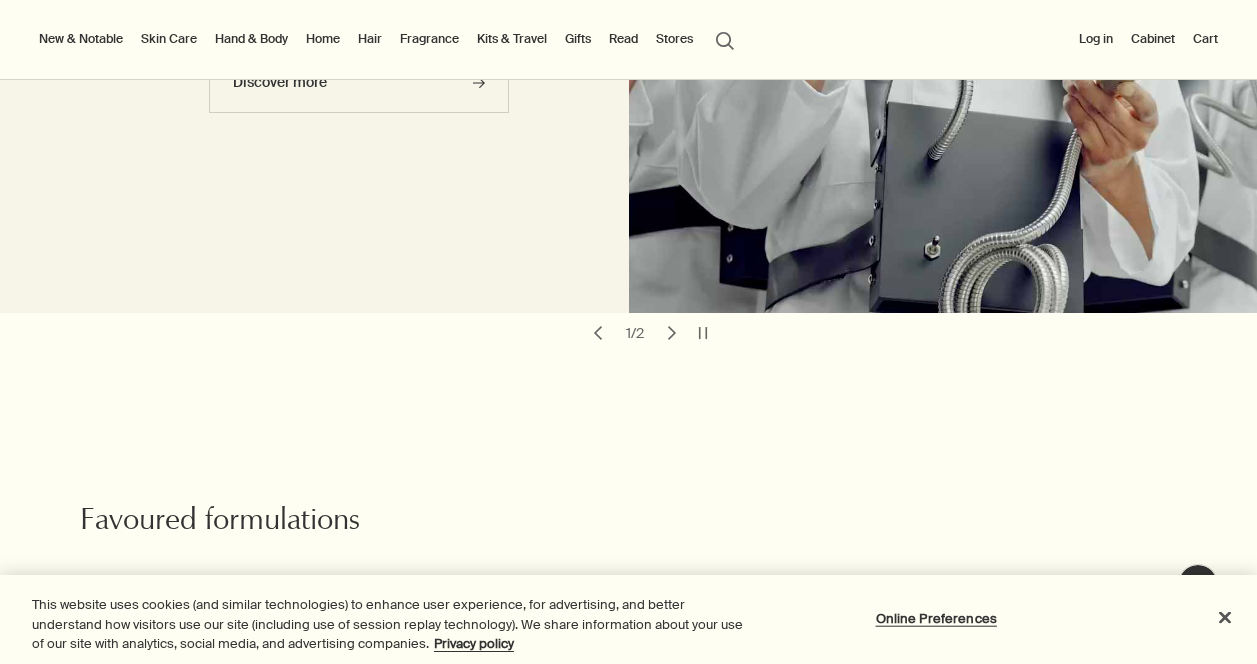 scroll, scrollTop: 0, scrollLeft: 0, axis: both 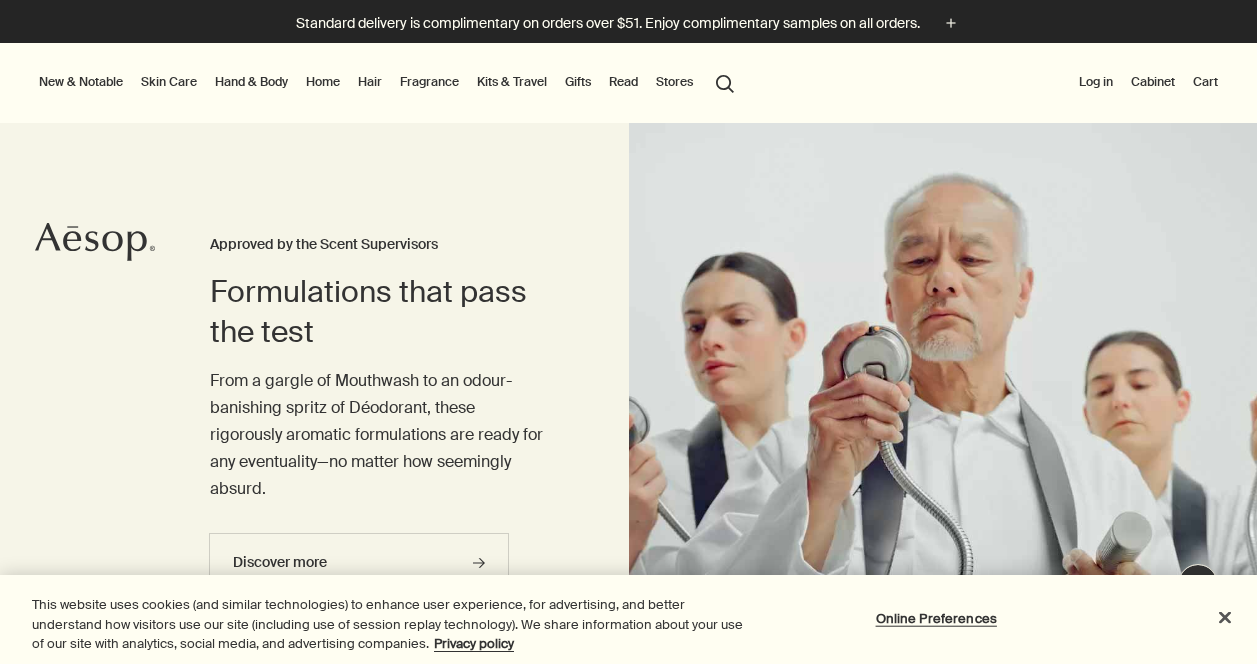 click on "Hair" at bounding box center [370, 82] 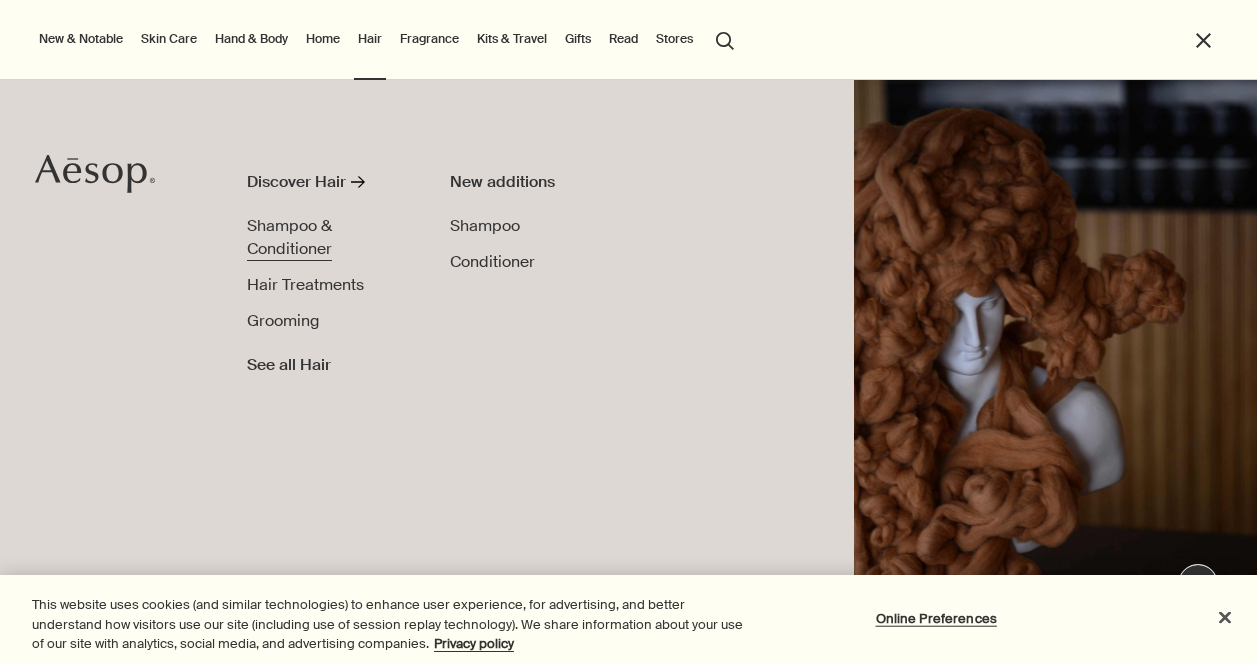 click on "Shampoo & Conditioner" at bounding box center [289, 237] 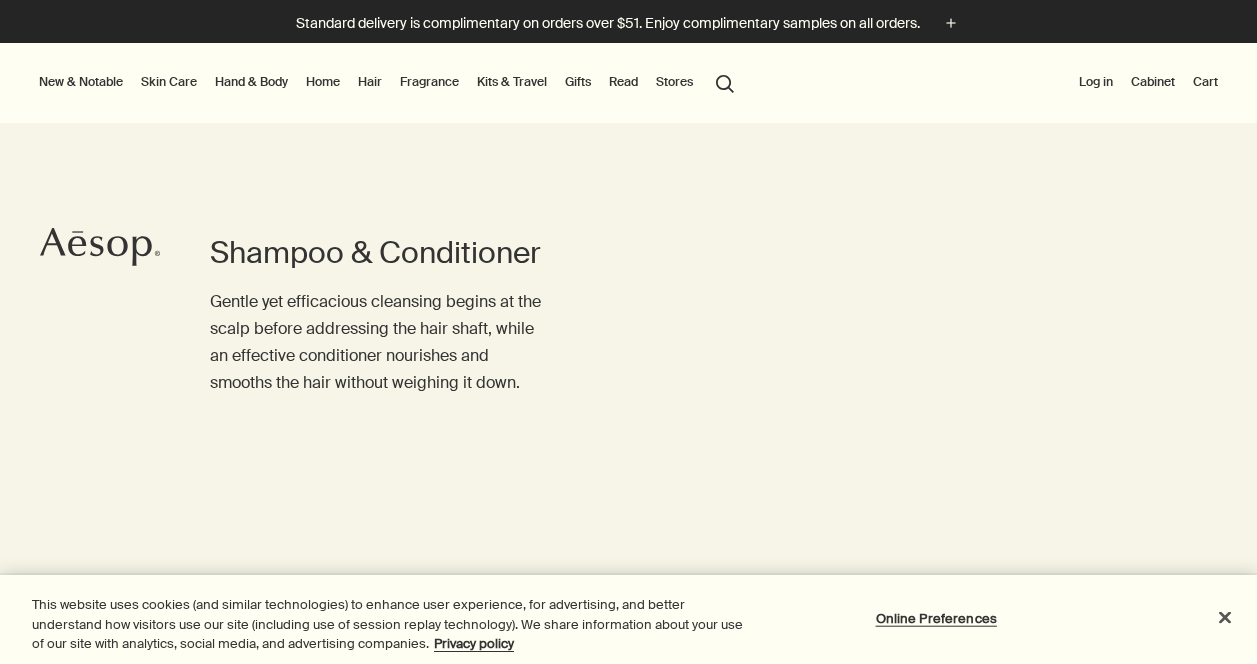 scroll, scrollTop: 0, scrollLeft: 0, axis: both 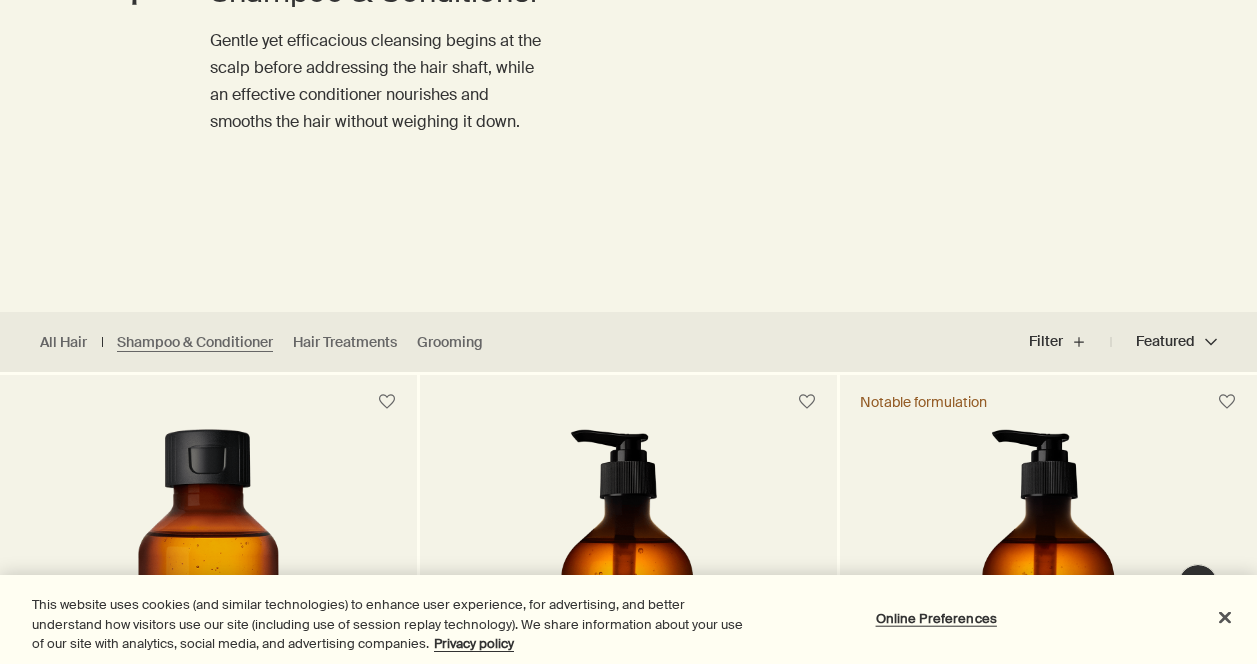 click at bounding box center (628, 403) 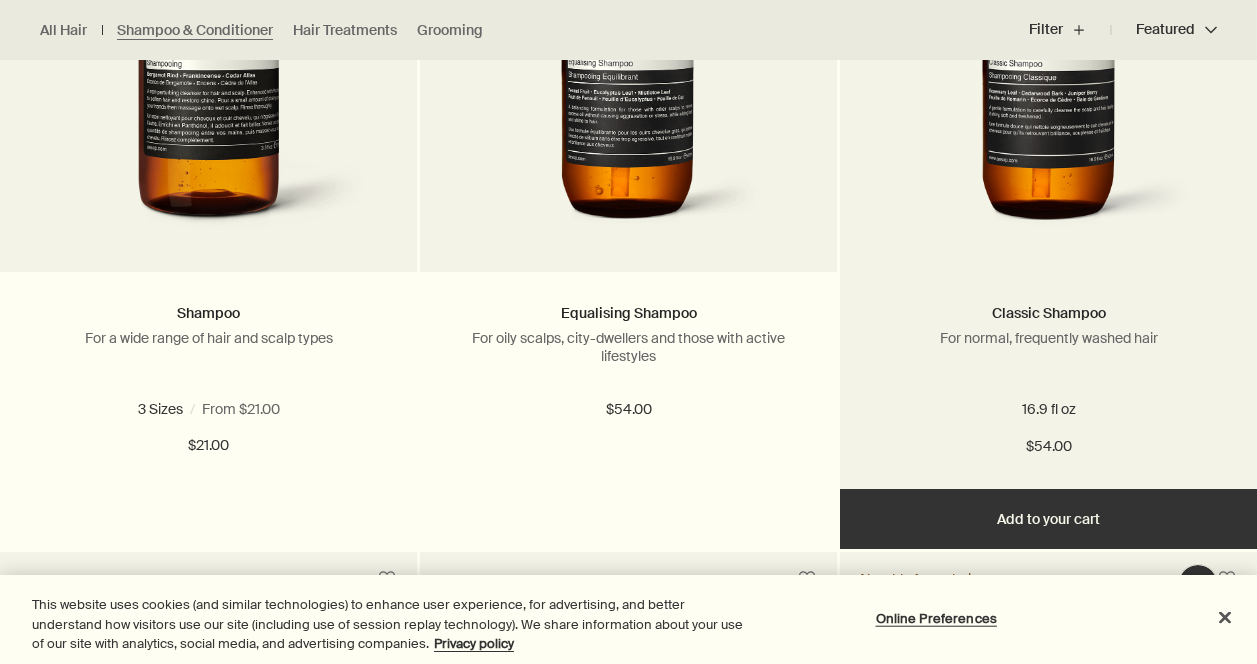 scroll, scrollTop: 822, scrollLeft: 0, axis: vertical 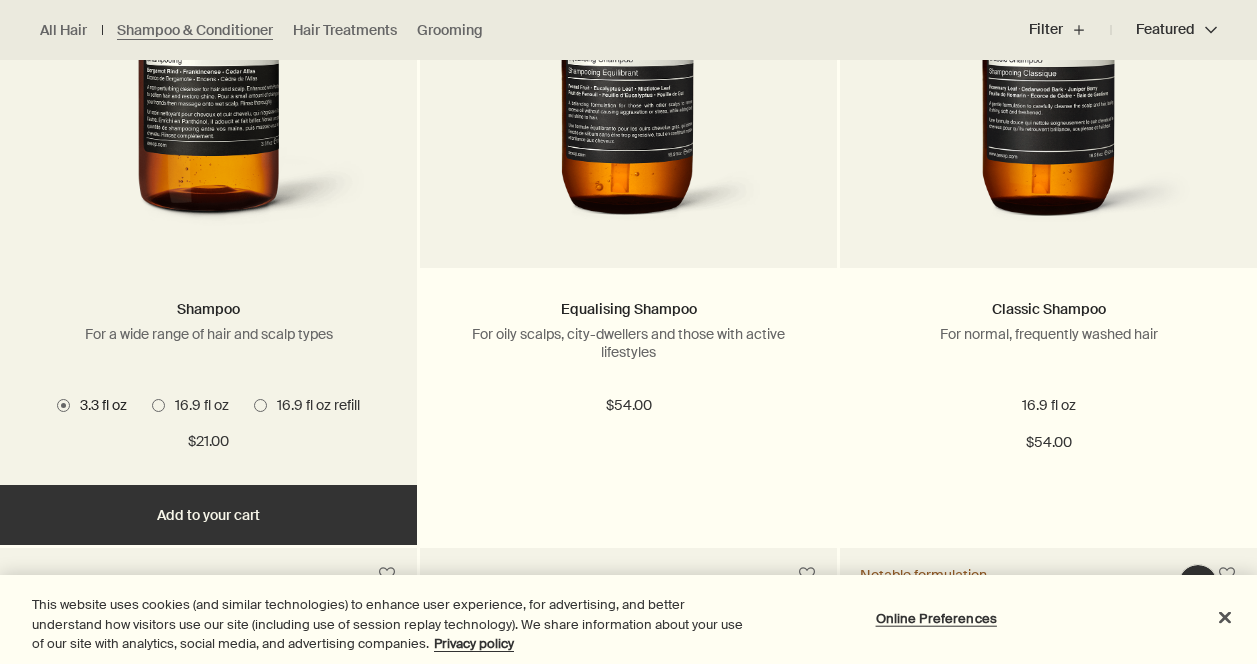 click on "16.9 fl oz" at bounding box center (190, 405) 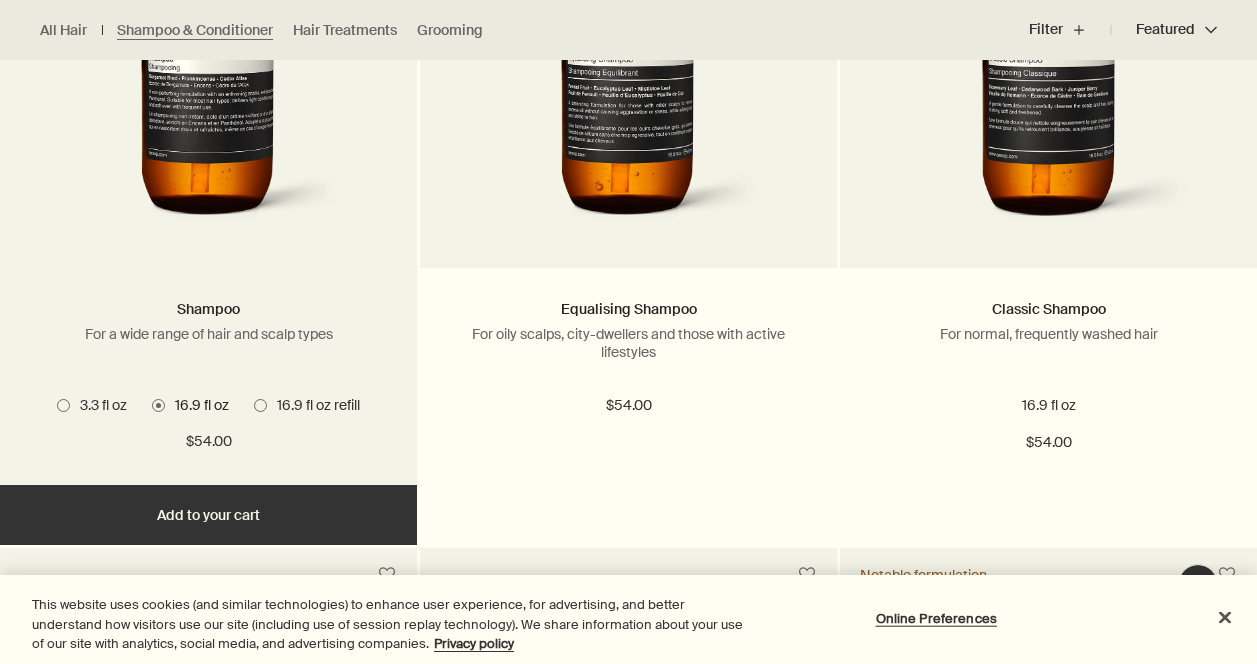 click at bounding box center (260, 405) 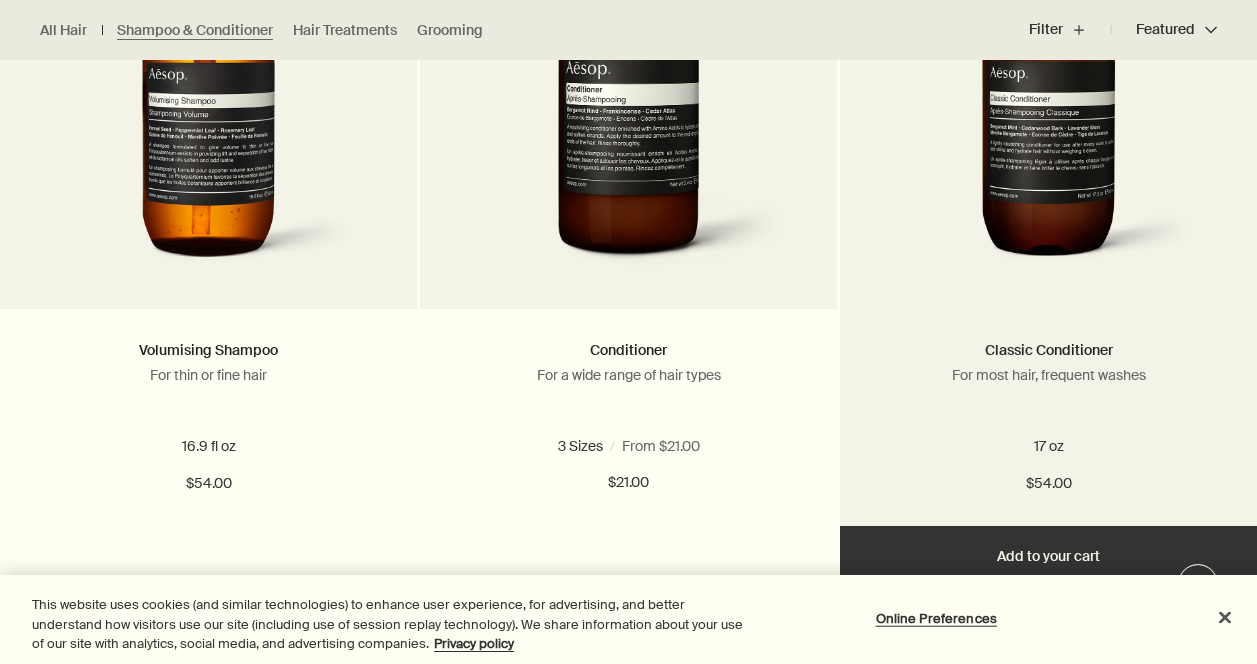 scroll, scrollTop: 1517, scrollLeft: 0, axis: vertical 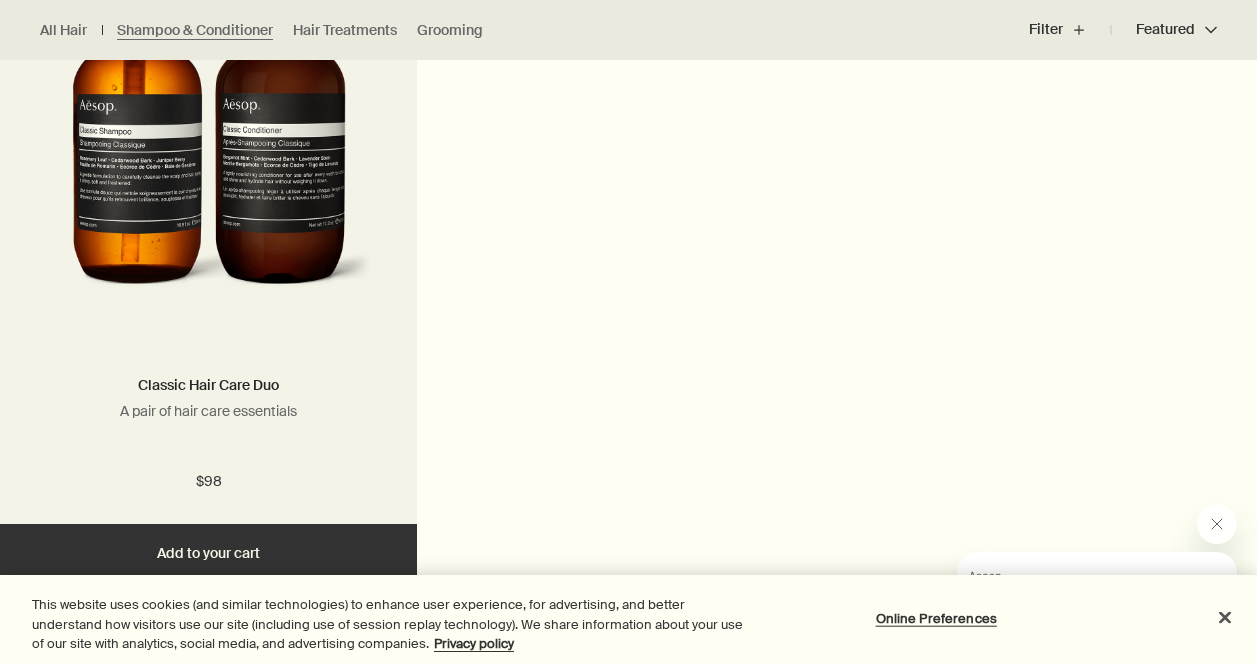 click on "Add Add to your cart" at bounding box center (208, 554) 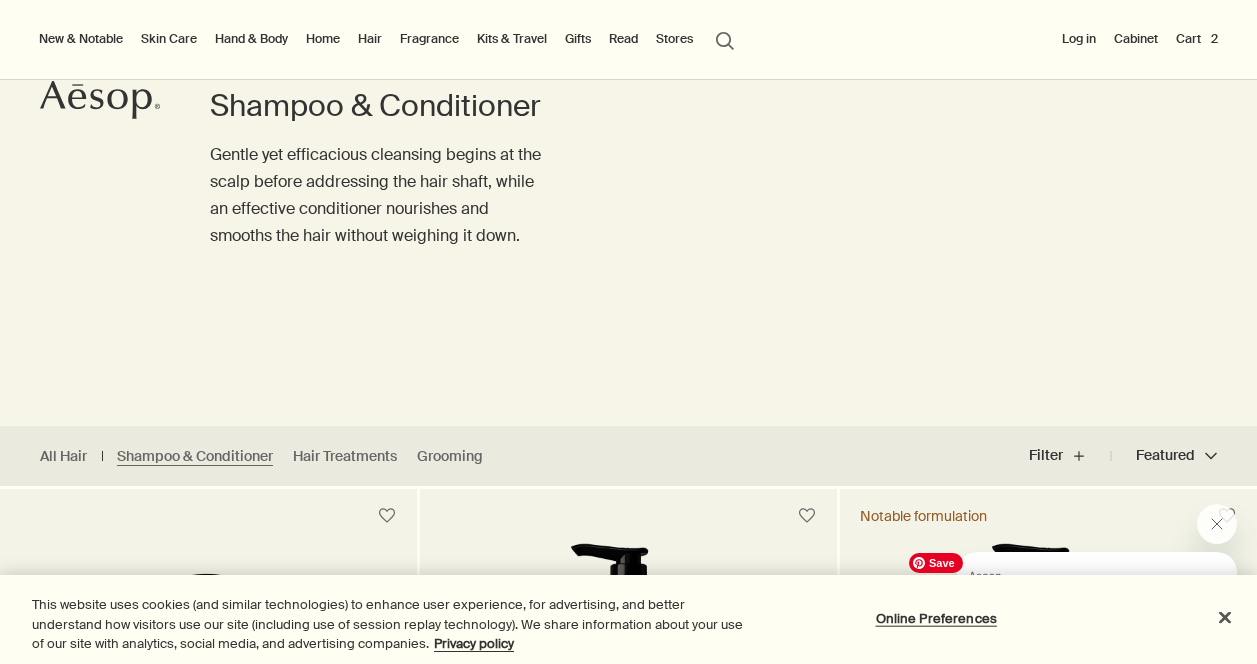 scroll, scrollTop: 0, scrollLeft: 0, axis: both 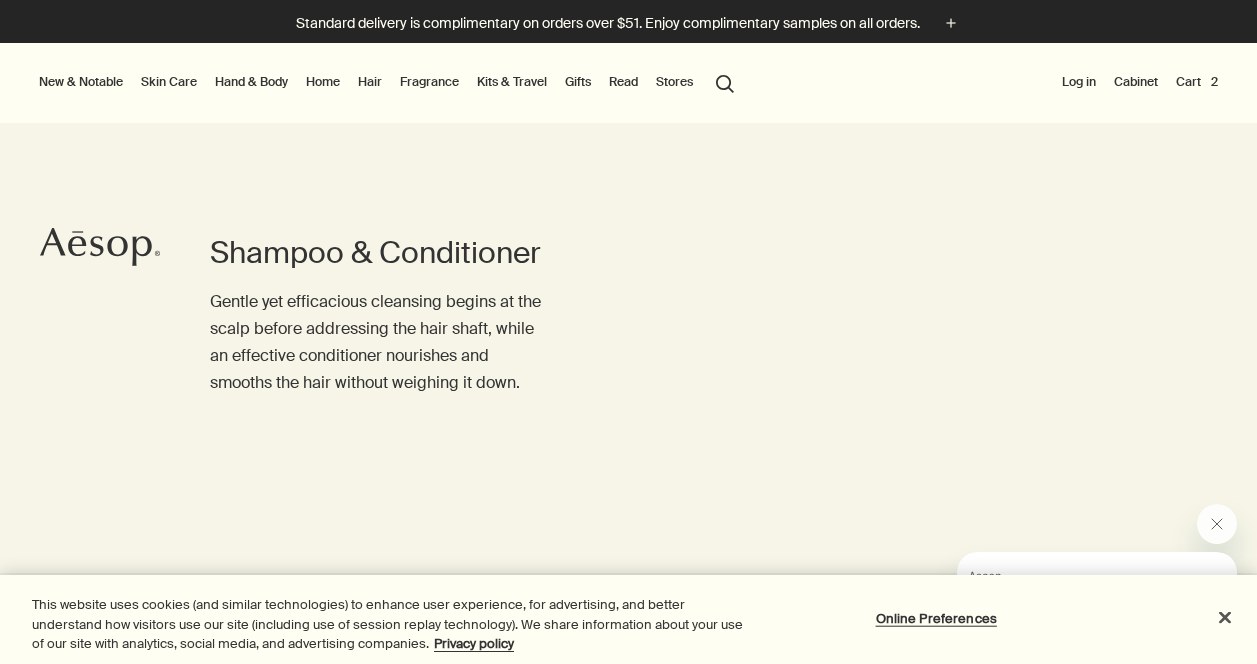 click on "Cart 2" at bounding box center (1197, 82) 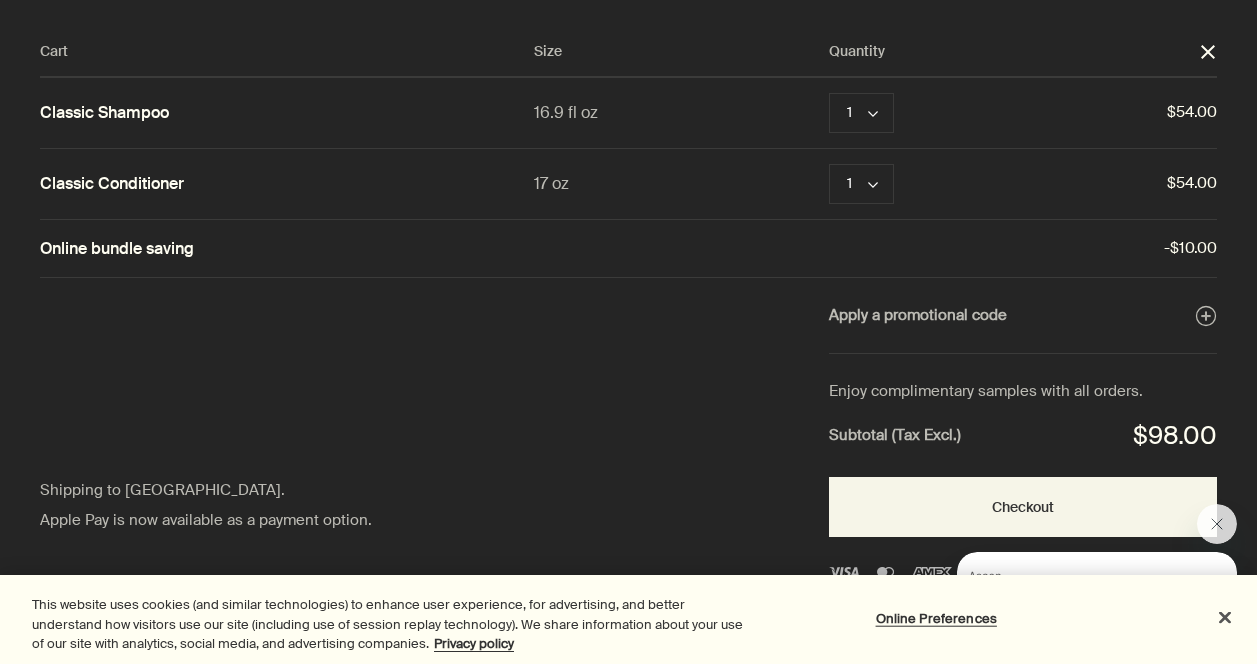 click at bounding box center [1073, 574] 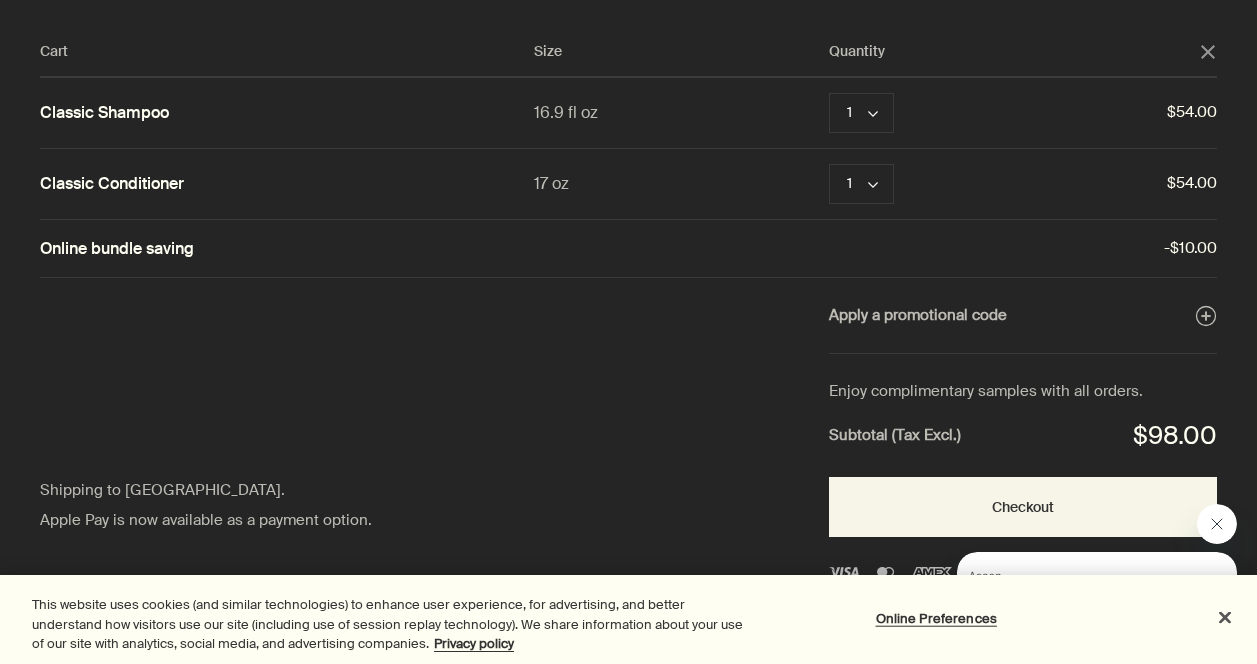 click 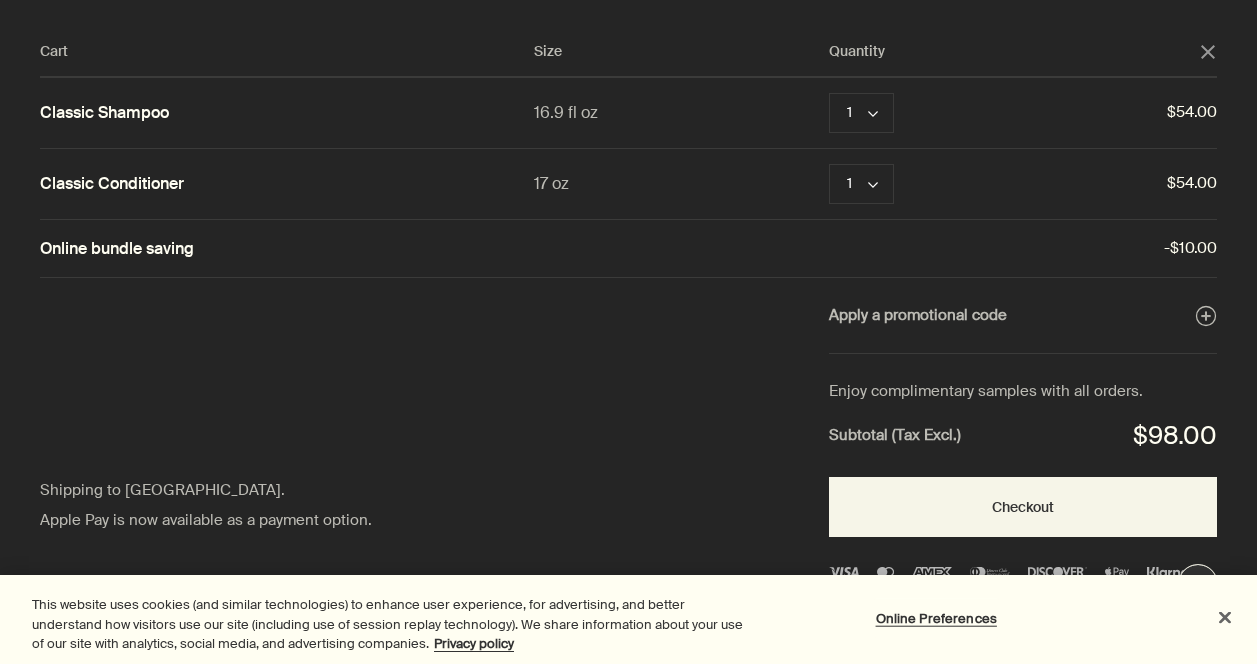 click at bounding box center (1225, 617) 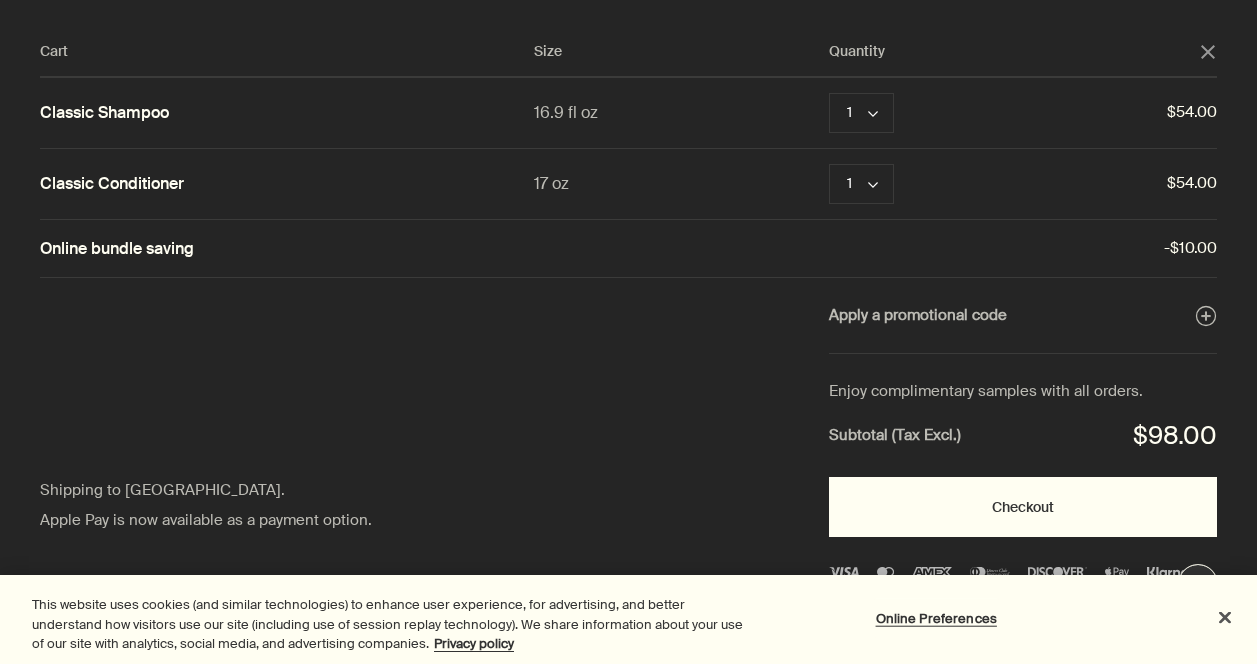 click on "Checkout" at bounding box center [1023, 507] 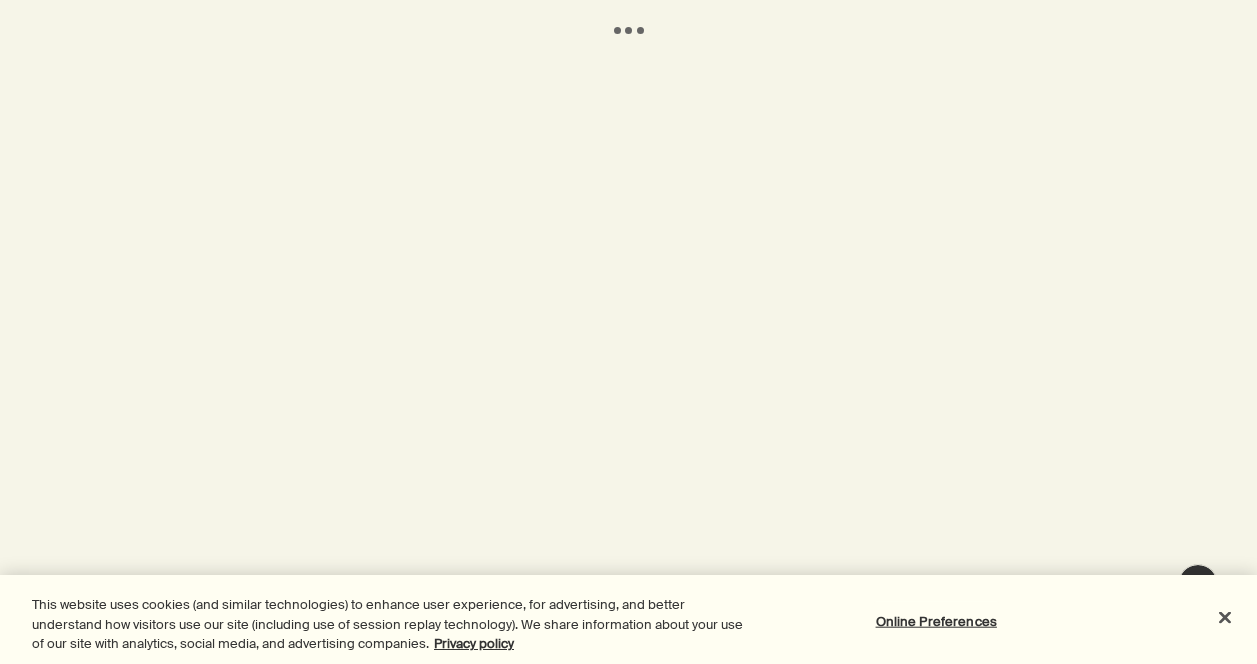 scroll, scrollTop: 0, scrollLeft: 0, axis: both 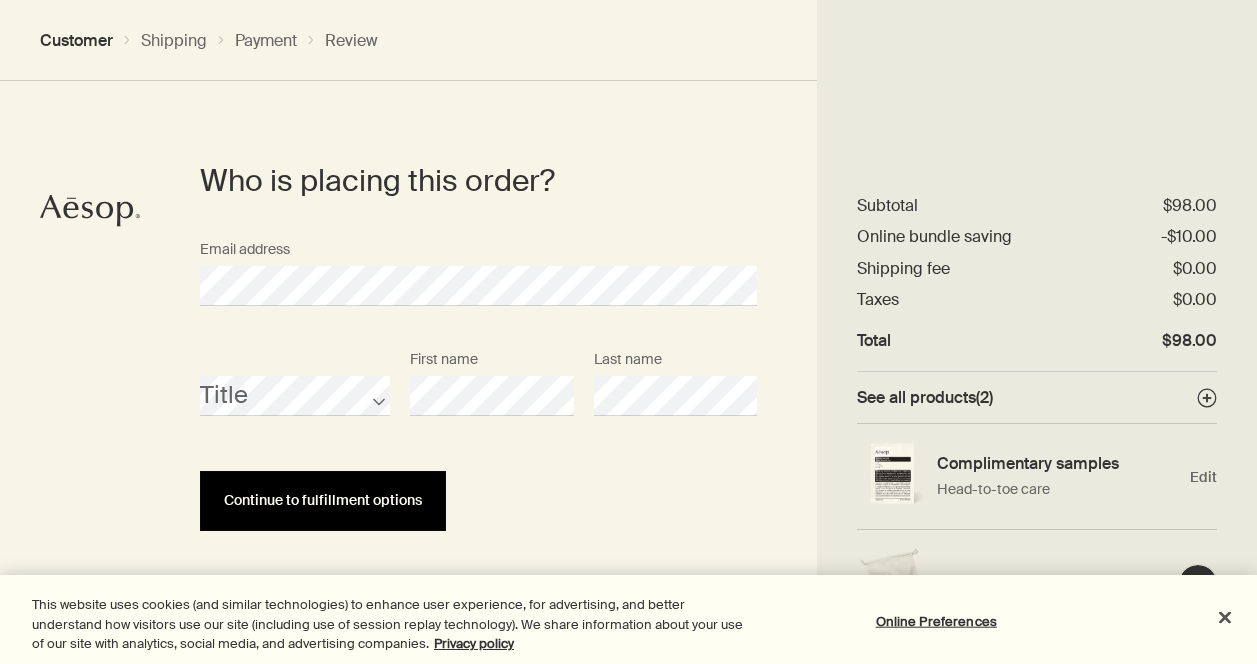 click on "Continue to fulfillment options" at bounding box center (323, 501) 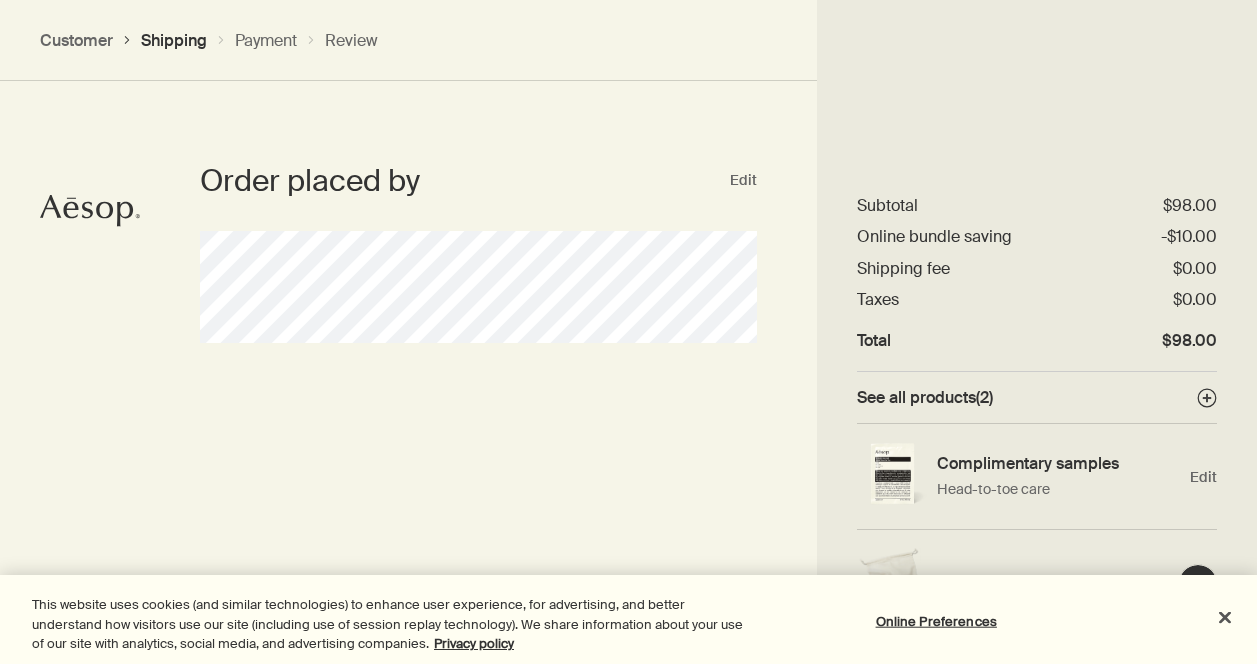 scroll, scrollTop: 0, scrollLeft: 0, axis: both 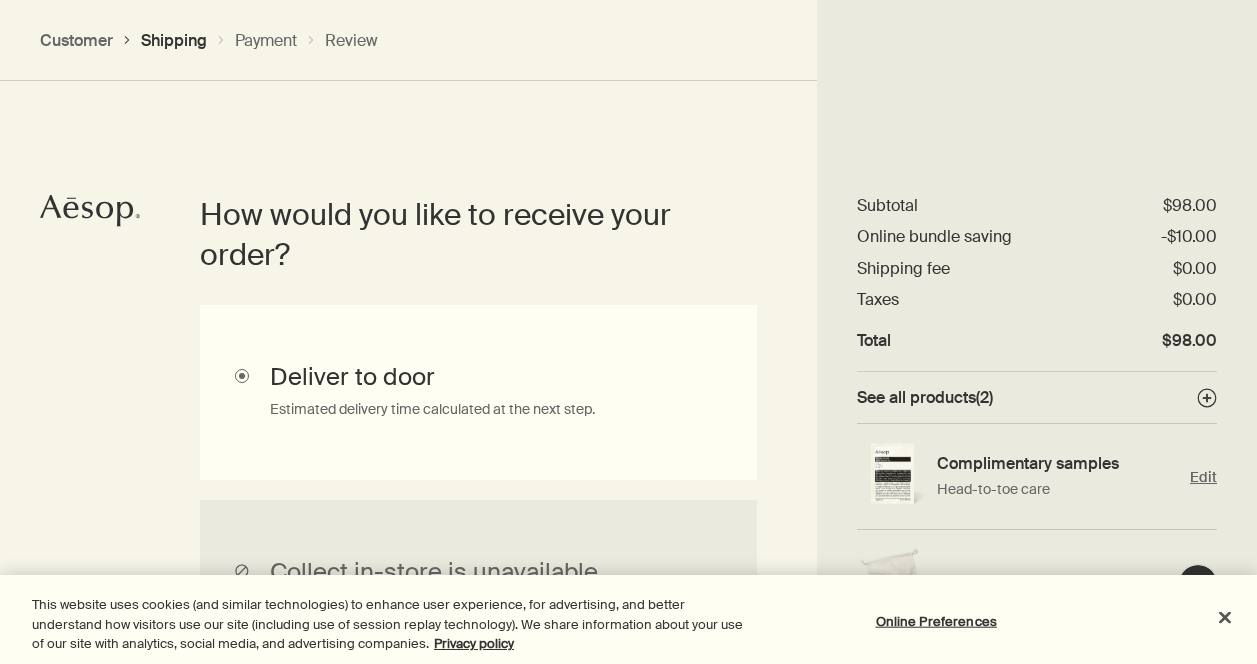 click on "Edit" at bounding box center [1203, 477] 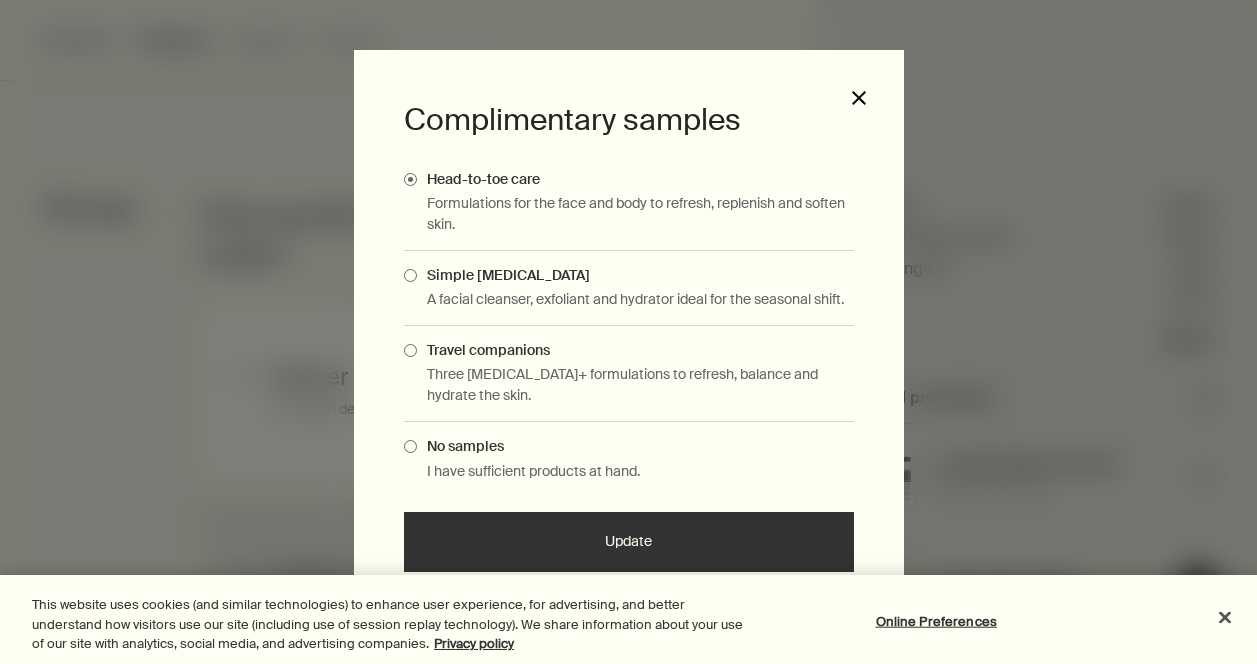 click on "close" at bounding box center [859, 98] 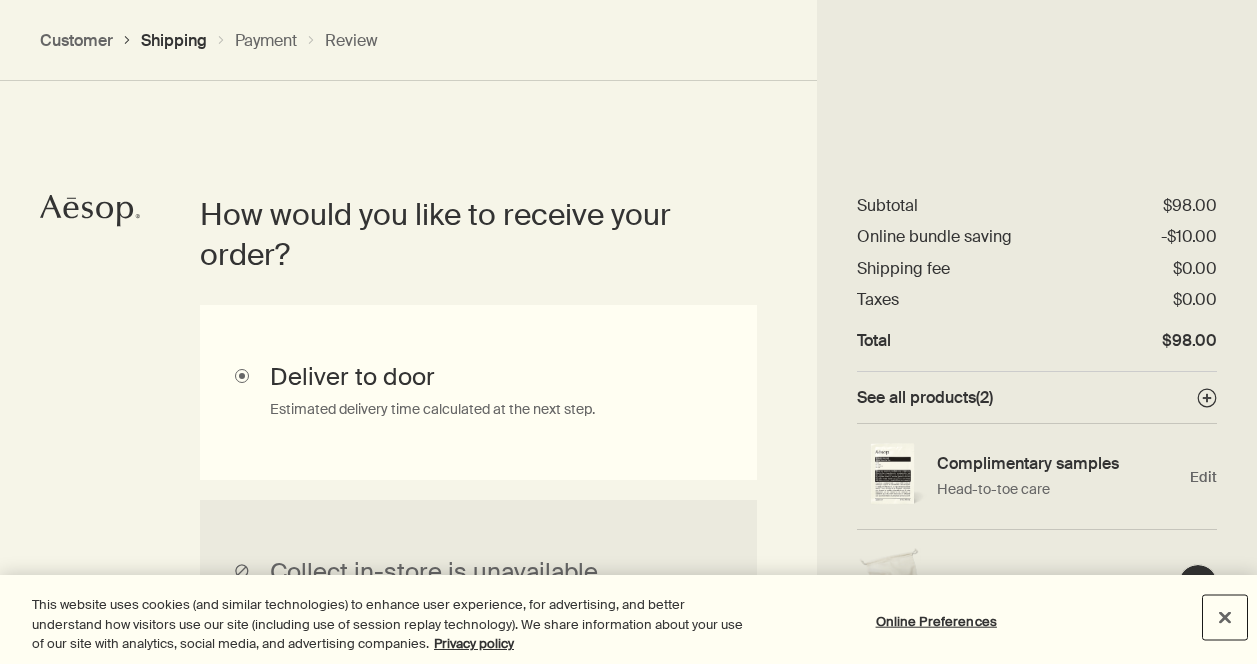 click at bounding box center (1225, 617) 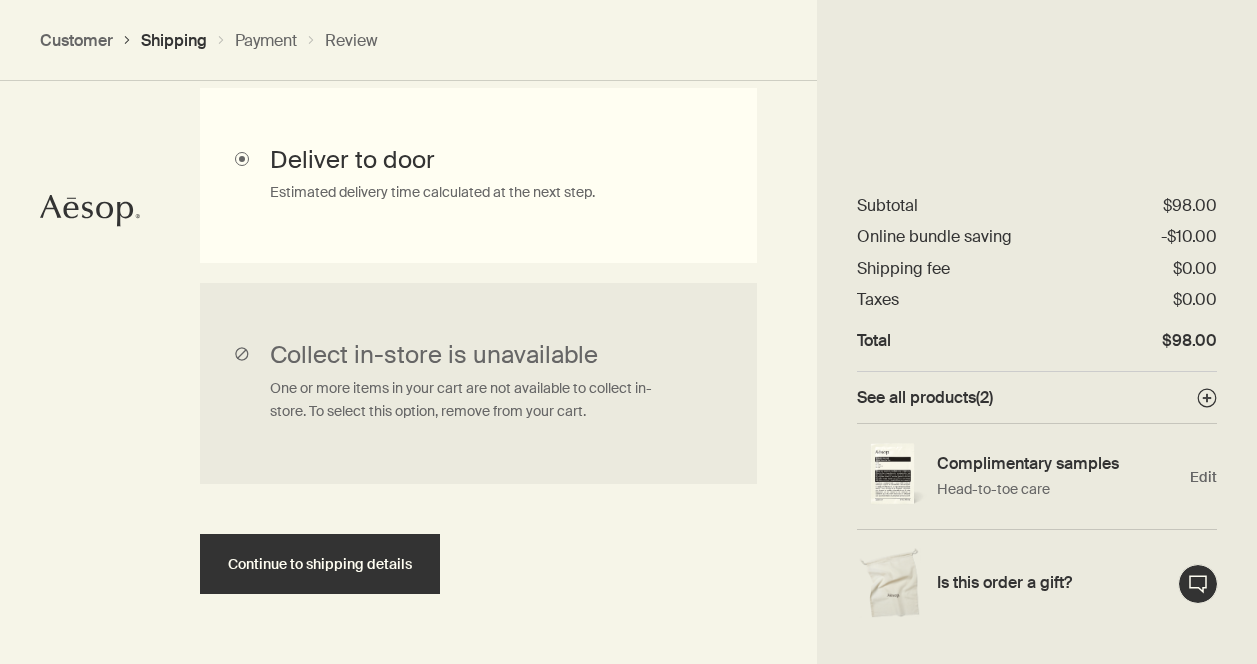 scroll, scrollTop: 668, scrollLeft: 0, axis: vertical 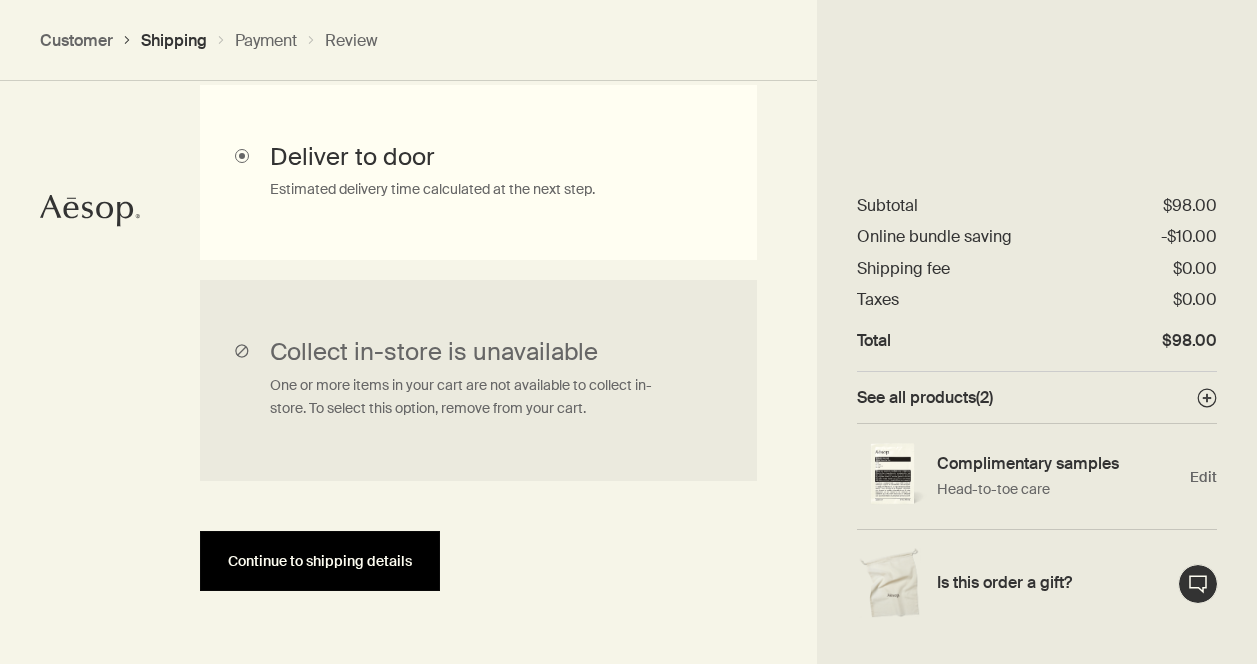 click on "Continue to shipping details" at bounding box center [320, 561] 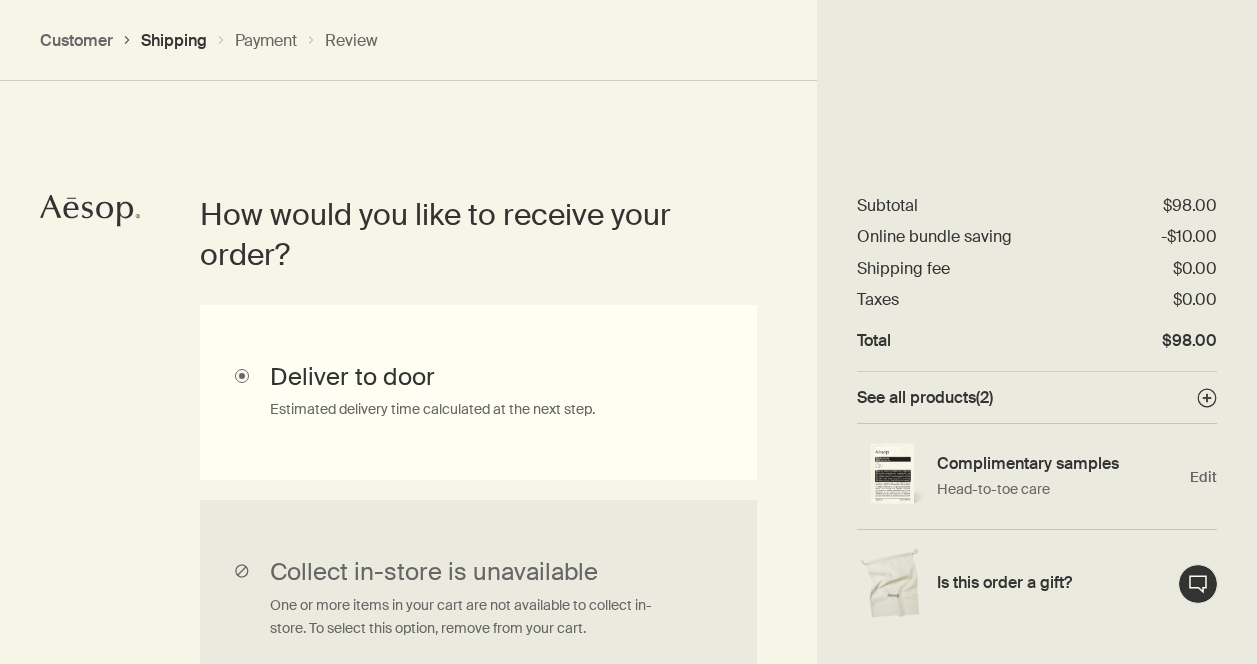 select on "US" 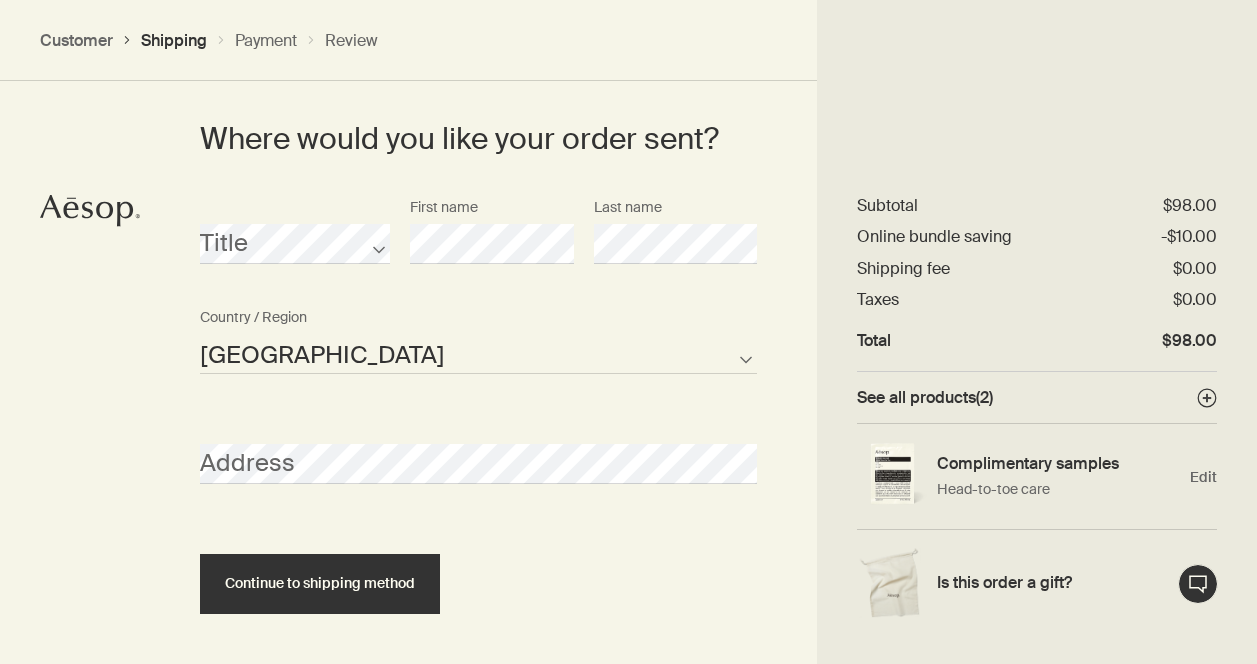 scroll, scrollTop: 1023, scrollLeft: 0, axis: vertical 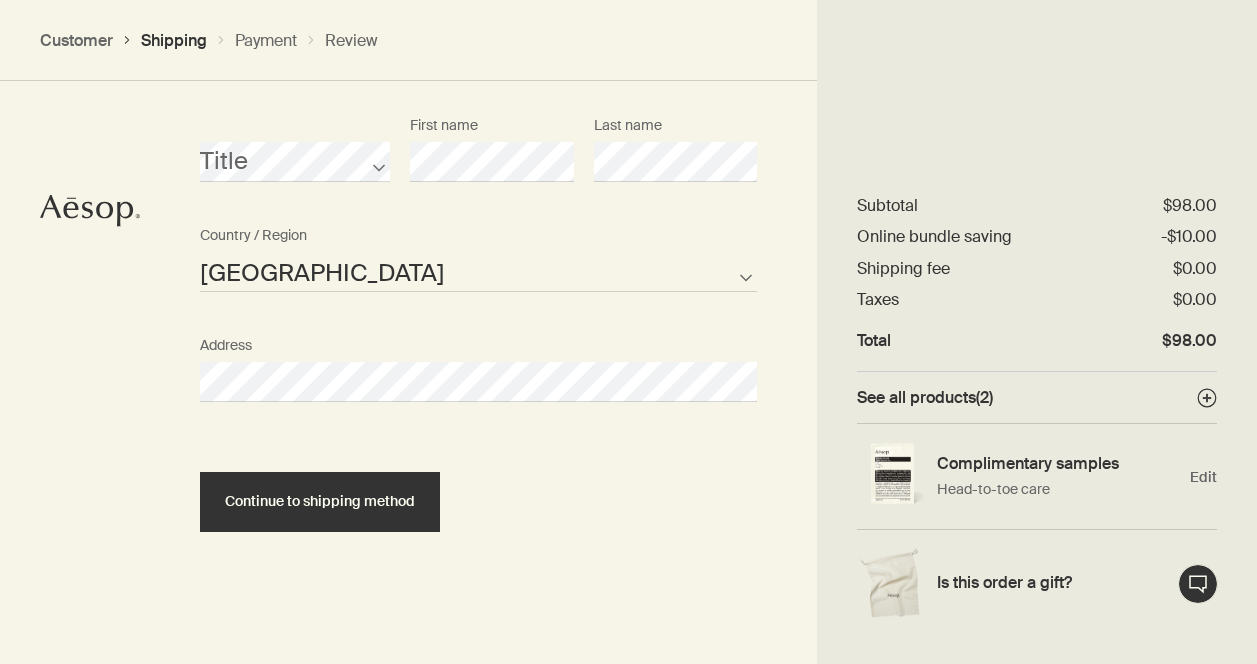 select on "US" 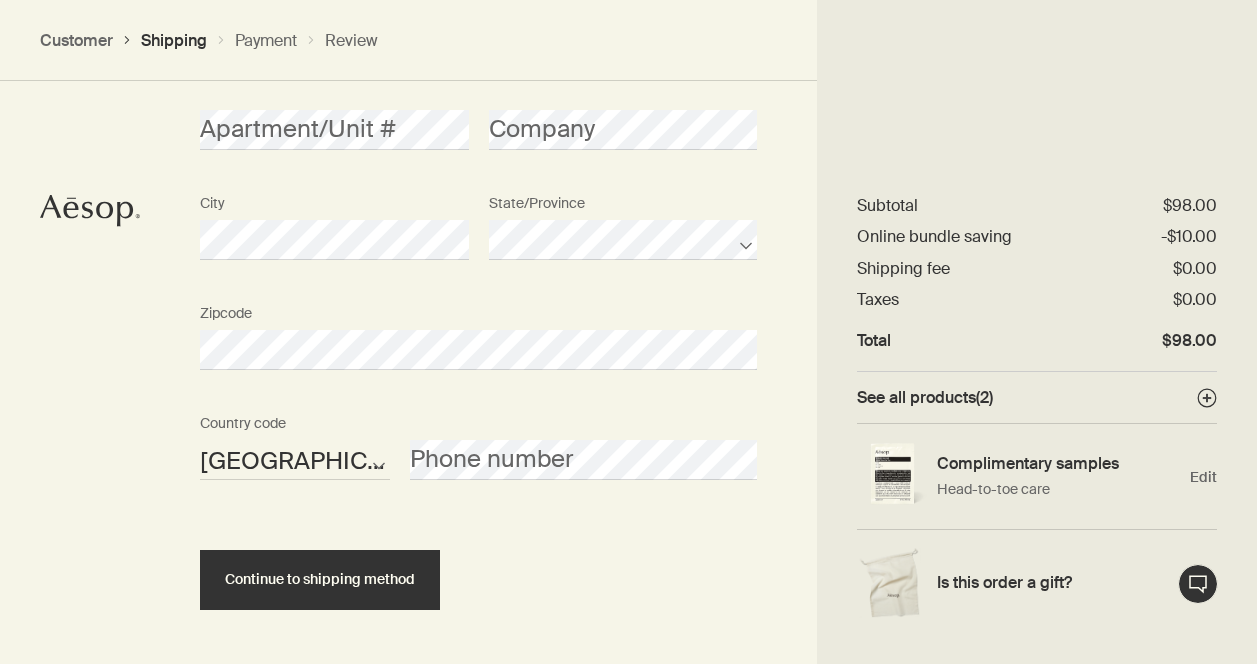 scroll, scrollTop: 1409, scrollLeft: 0, axis: vertical 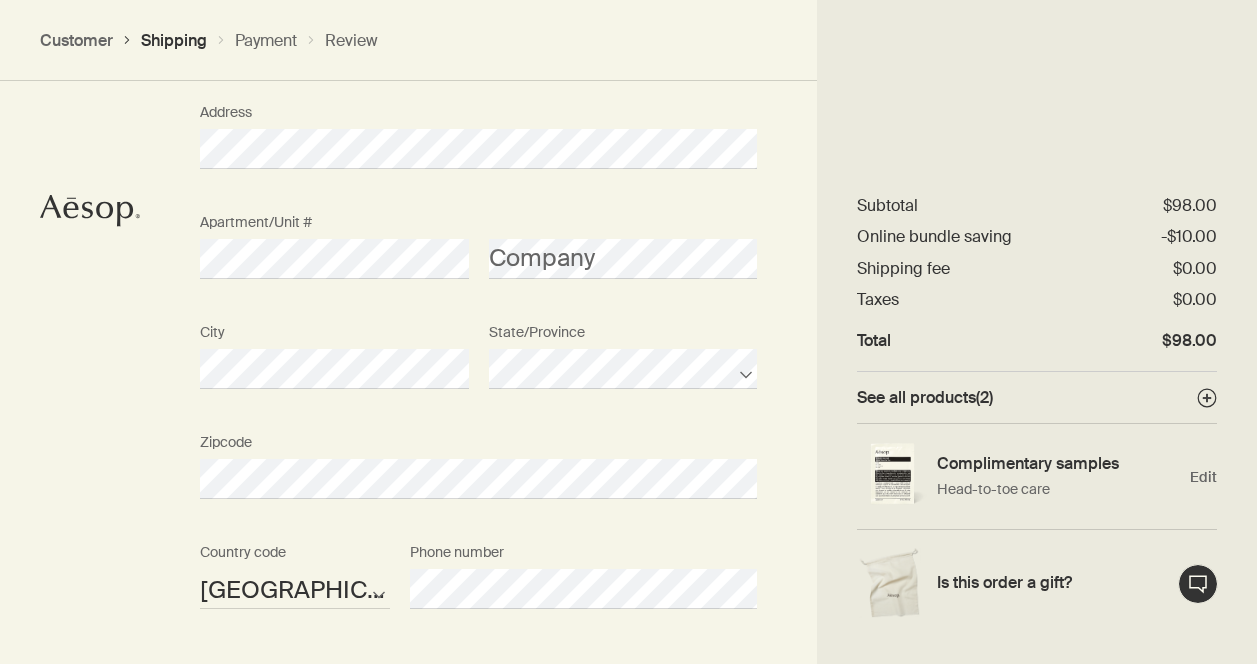 click on "Where would you like your order sent? Title First name Last name [GEOGRAPHIC_DATA] Not listed Country / Region Address Apartment/Unit # Company City State/Province Zipcode AFG ALB DZA ASM AND AGO AIA ATA ATG ARG ARM ABW AUS AUT AZE BHS BHR BGD BRB BLR BEL BLZ BEN BMU BTN BOL BIH BWA BRA IOT VGB BRN BGR BFA BDI KHM CMR CAN CPV CYM CAF TCD CHL CHN CXR CCK COL COM COK CRI HRV CUB CUW CYP CZE COD DNK DJI DMA DOM TLS ECU EGY SLV GNQ ERI EST ETH FLK FRO FJI FIN FRA PYF GAB GMB GEO DEU GHA GIB GRC GRL GRD GUM GTM GGY GIN GNB GUY HTI HND HKG HUN ISL IND IDN IRN IRQ IRL IMN ISR ITA CIV JAM JPN JEY JOR [PERSON_NAME] KIR XKX KWT KGZ LAO LVA LBN LSO LBR LBY LIE LTU LUX MAC MKD MDG MWI MYS MDV MLI MLT MHL MRT MUS MYT MEX FSM MDA MCO MNG MNE MSR MAR MOZ MMR NAM NRU NPL NLD ANT NCL NZL NIC NER [PERSON_NAME] PRK MNP NOR OMN PAK PLW PSE PAN PNG PRY PER PHL PCN POL PRT PRI QAT COG REU ROU RUS RWA BLM SHN KNA LCA MAF SPM VCT WSM SMR STP [PERSON_NAME] SRB SYC SLE SGP SXM SVK SVN SLB SOM KOR ZAF SSD ESP LKA SDN SUR SJM SWZ SWE CHE SYR TWN" at bounding box center (478, 271) 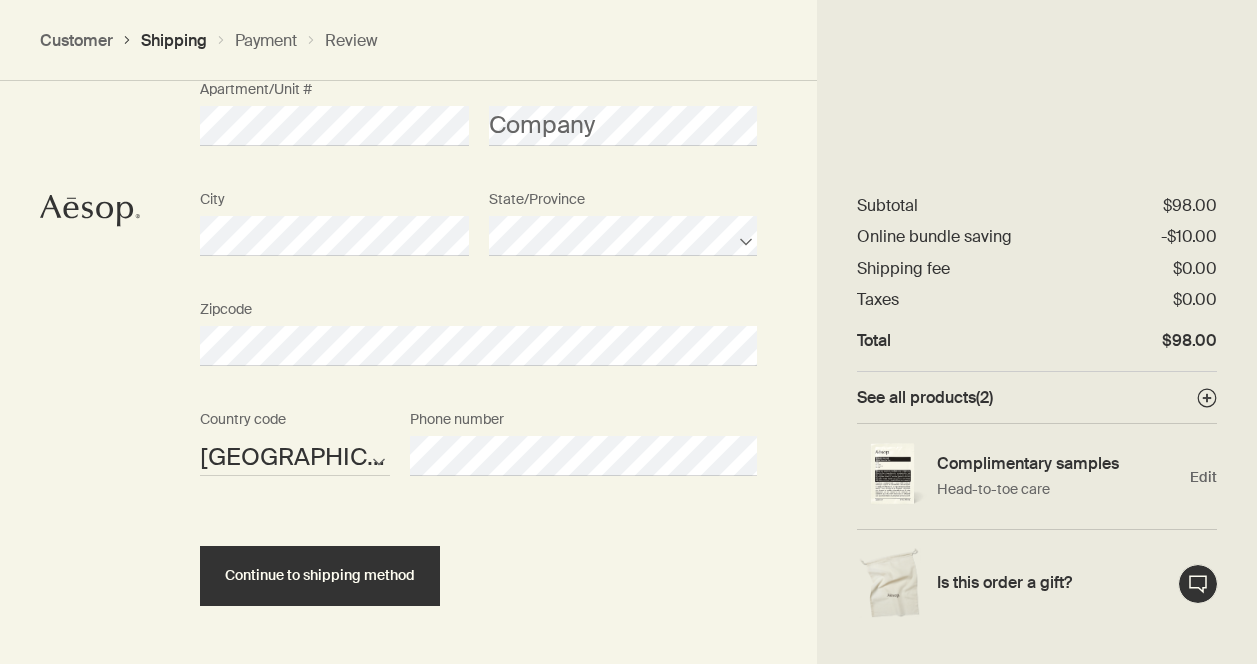 scroll, scrollTop: 1427, scrollLeft: 0, axis: vertical 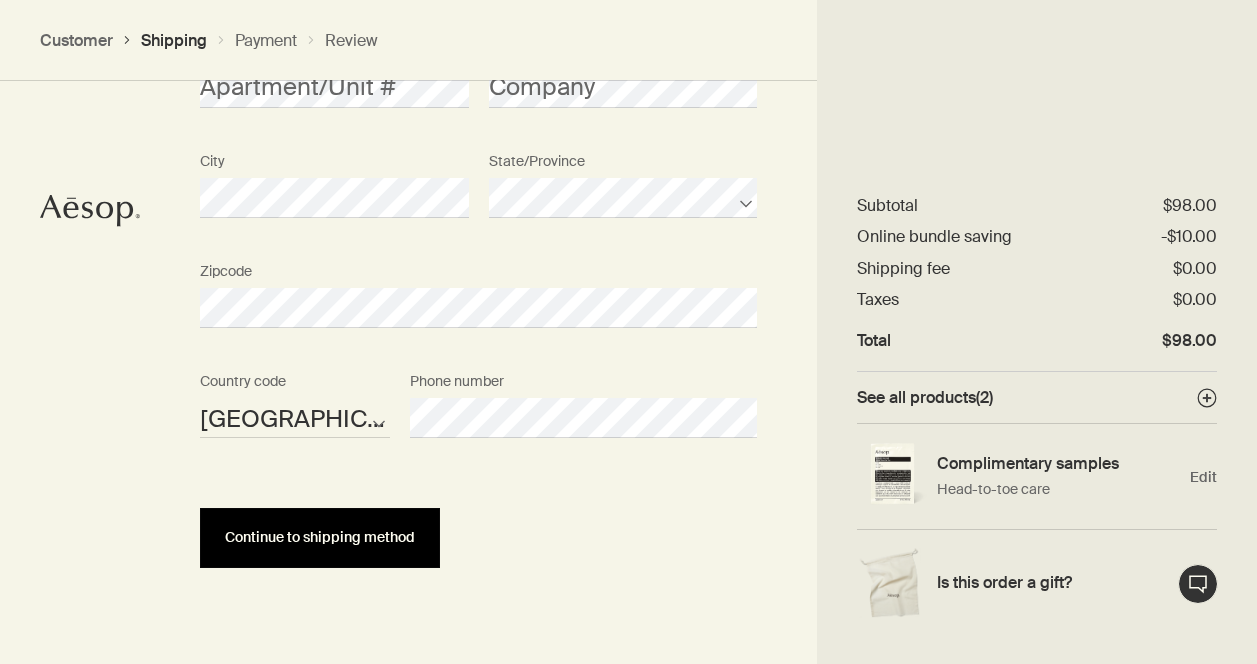 click on "Continue to shipping method" at bounding box center (320, 537) 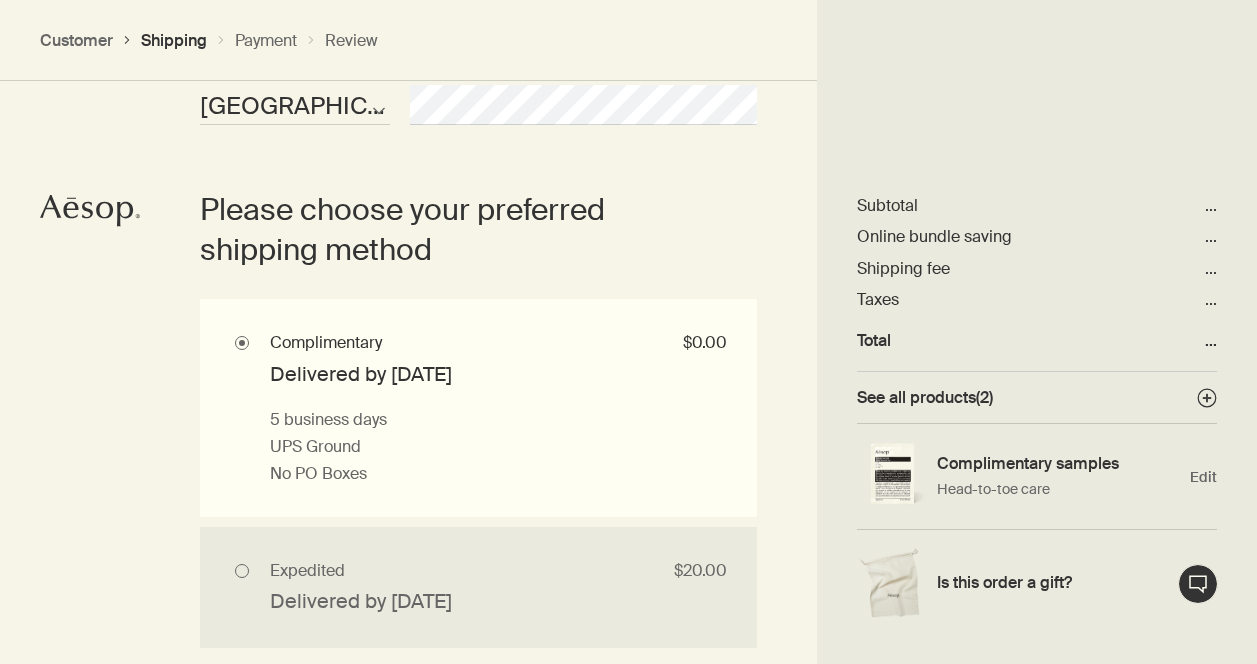 scroll, scrollTop: 1742, scrollLeft: 0, axis: vertical 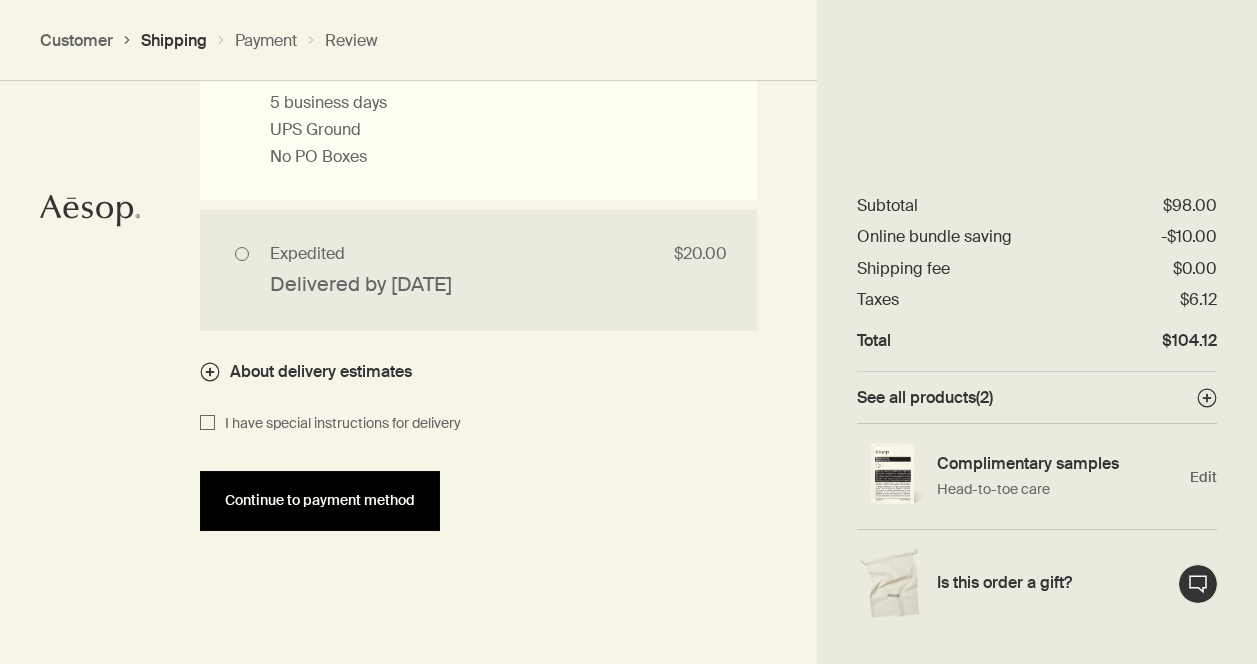 click on "Continue to payment method" at bounding box center [320, 500] 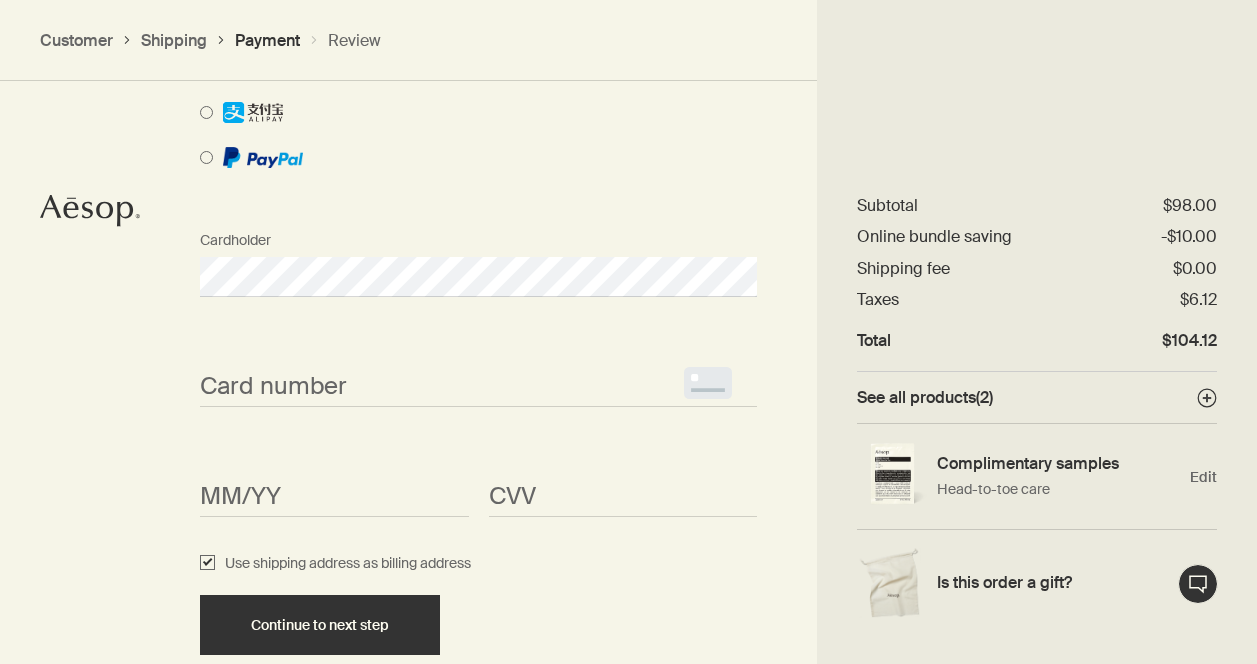 scroll, scrollTop: 1728, scrollLeft: 0, axis: vertical 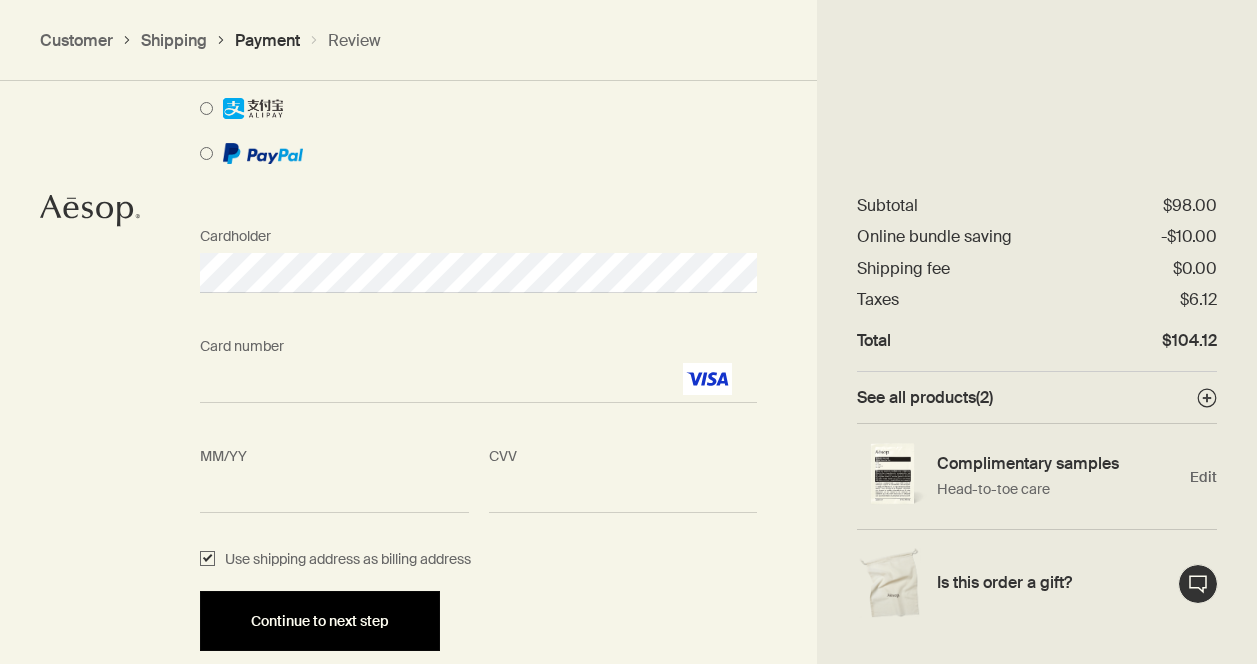 click on "Continue to next step" at bounding box center [320, 621] 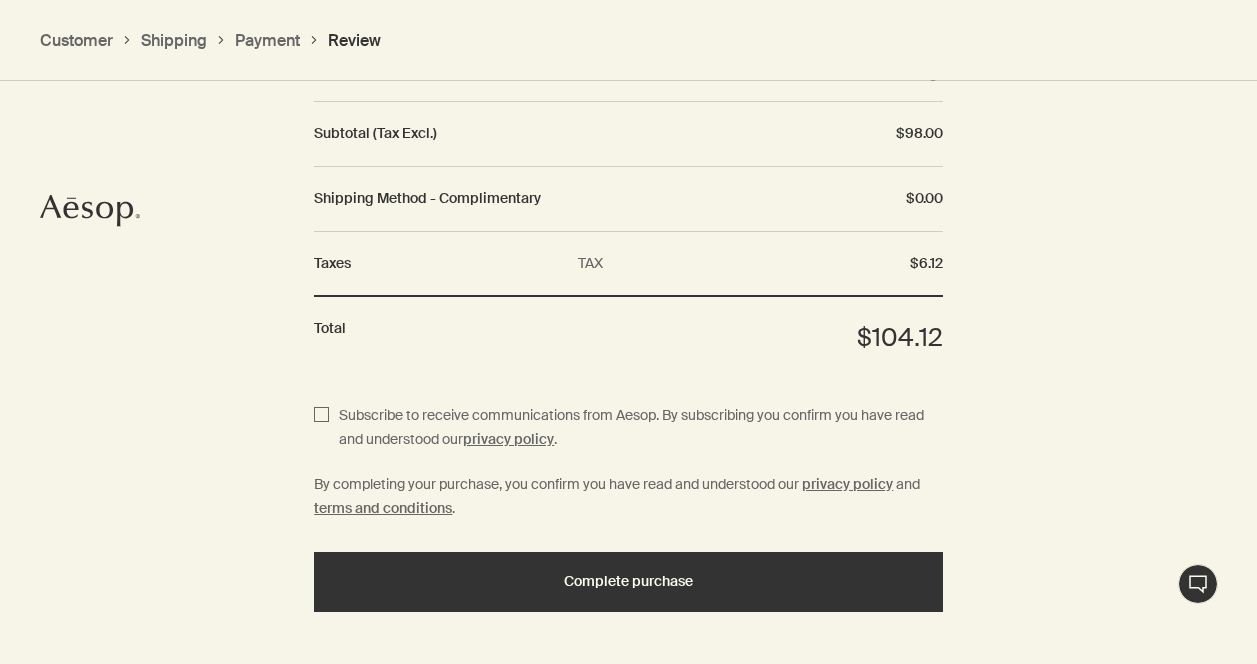 scroll, scrollTop: 2605, scrollLeft: 0, axis: vertical 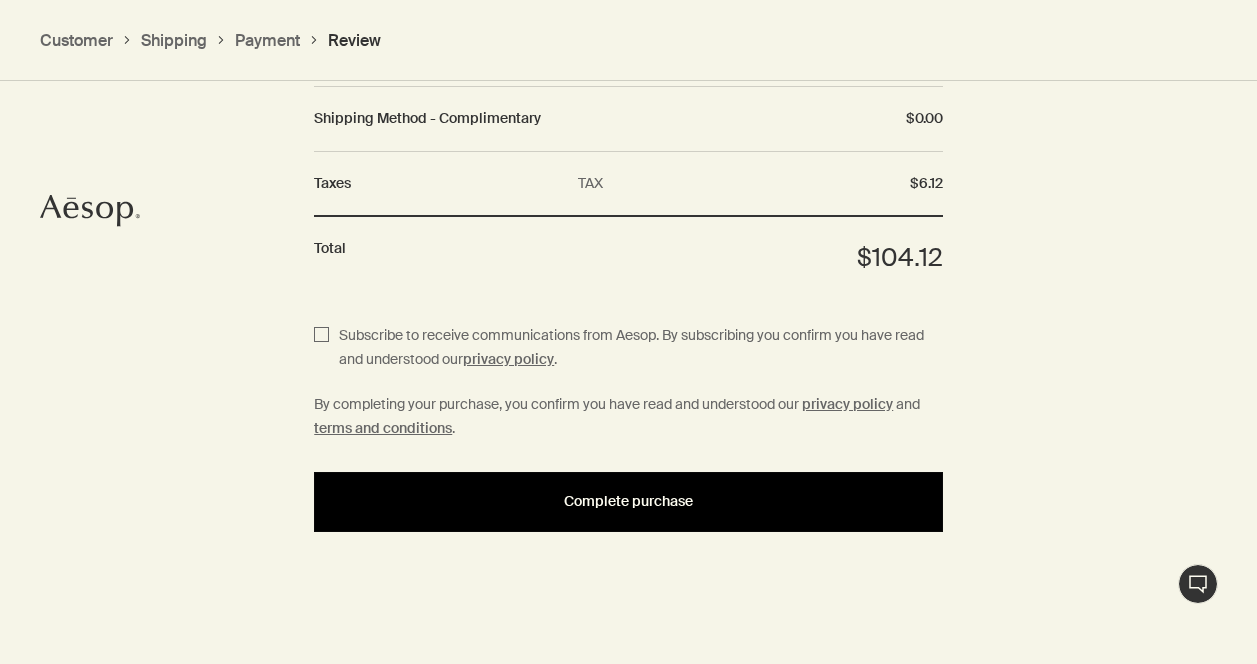 click on "Complete purchase" at bounding box center [628, 502] 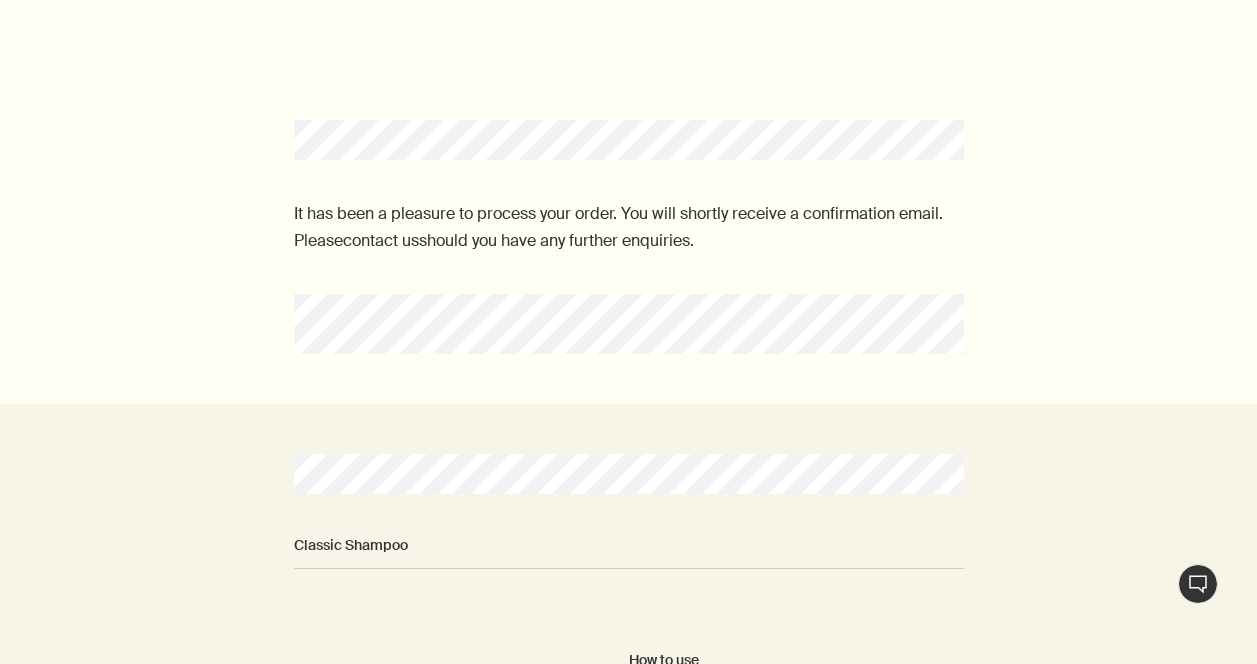 scroll, scrollTop: 0, scrollLeft: 0, axis: both 